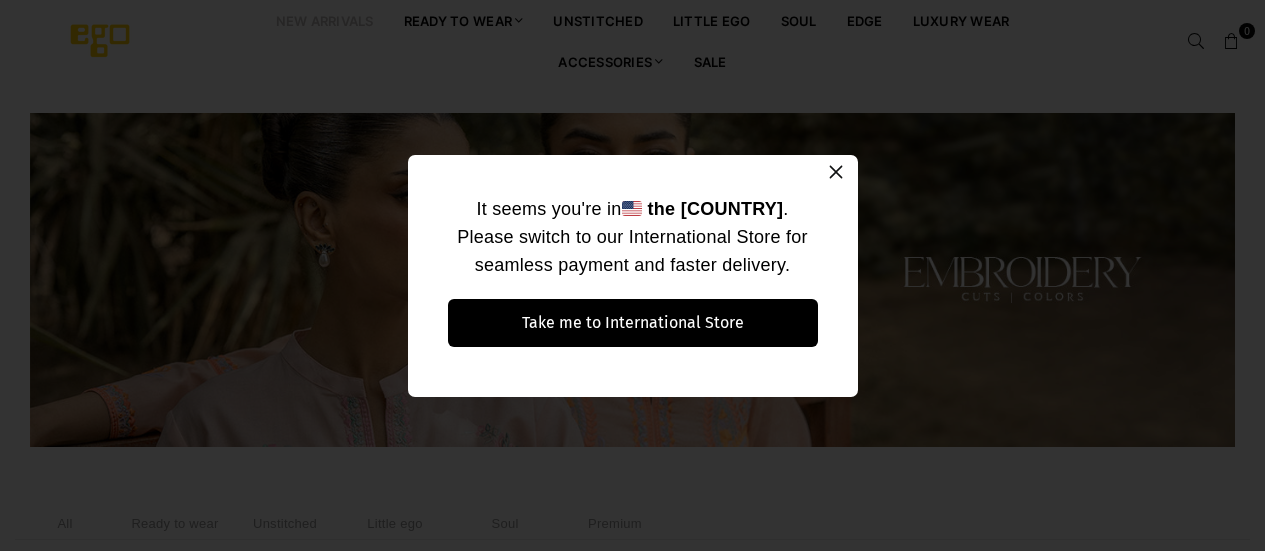 select on "******" 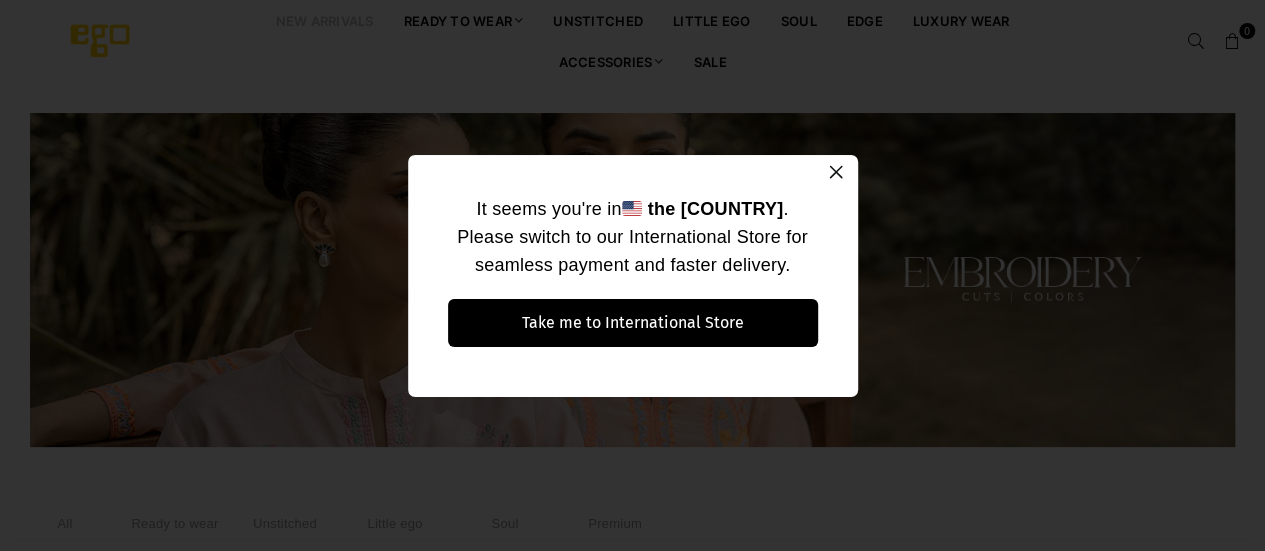 scroll, scrollTop: 0, scrollLeft: 0, axis: both 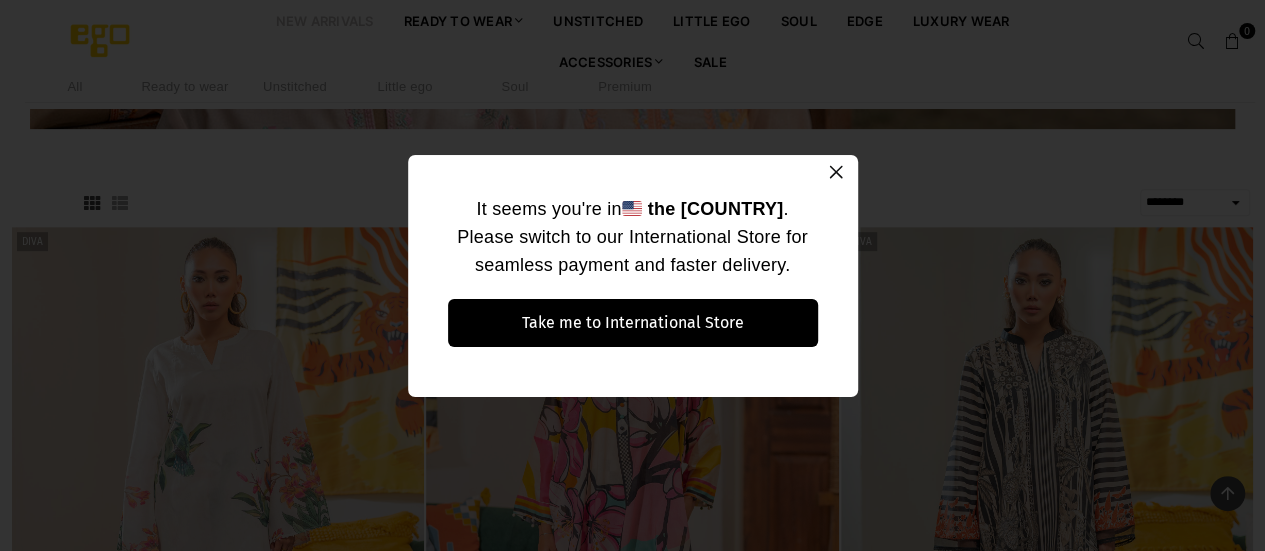 click on "×" at bounding box center (836, 172) 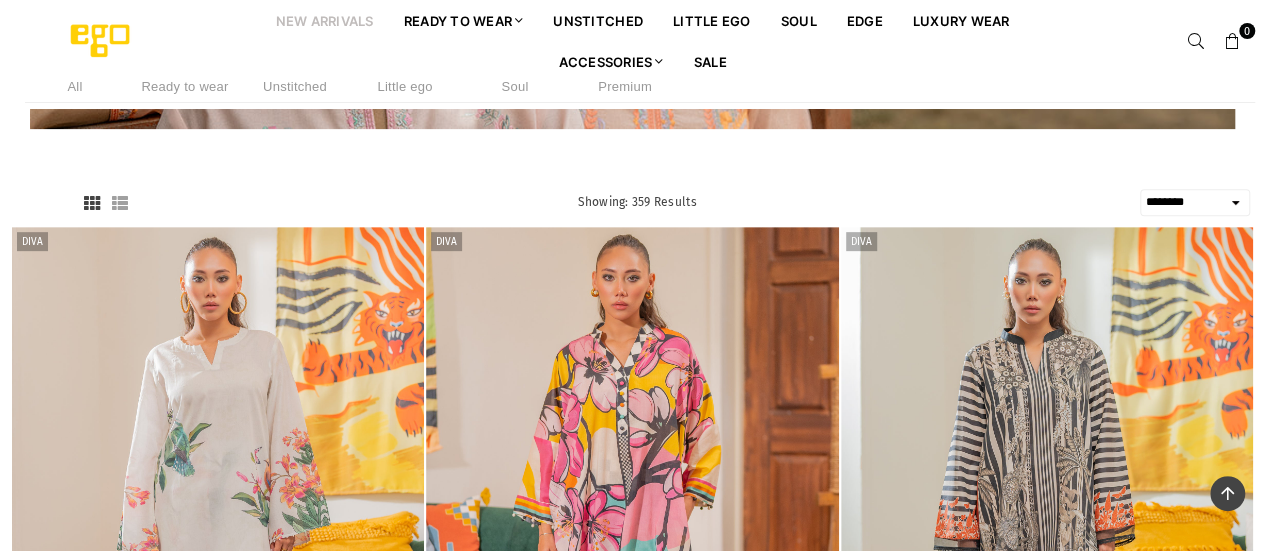 scroll, scrollTop: 629, scrollLeft: 0, axis: vertical 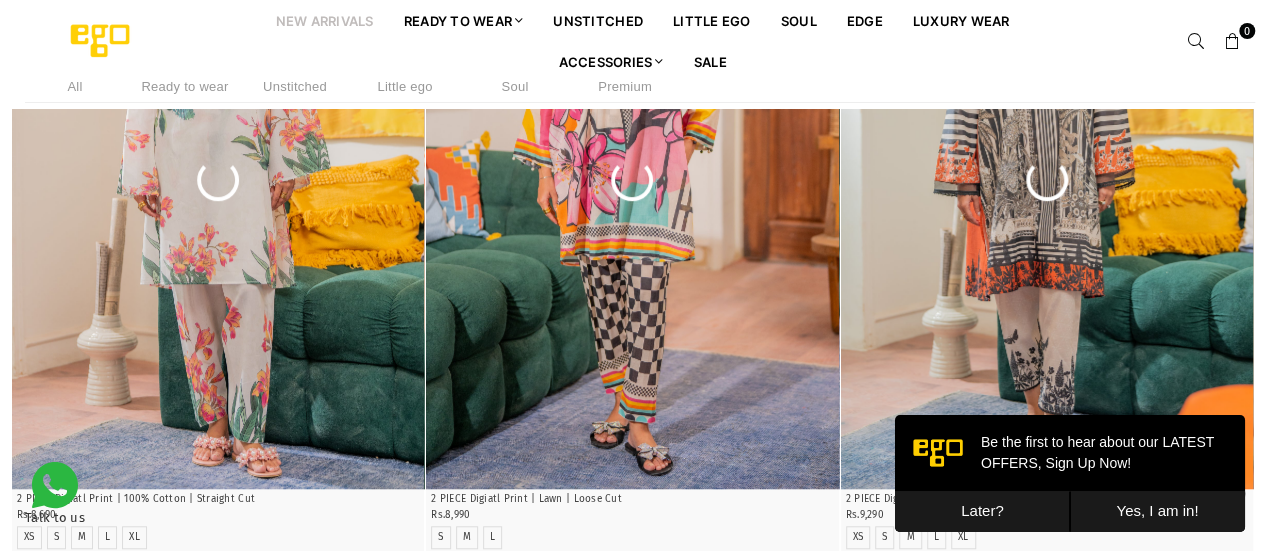 click on "Ready to wear" at bounding box center [185, 86] 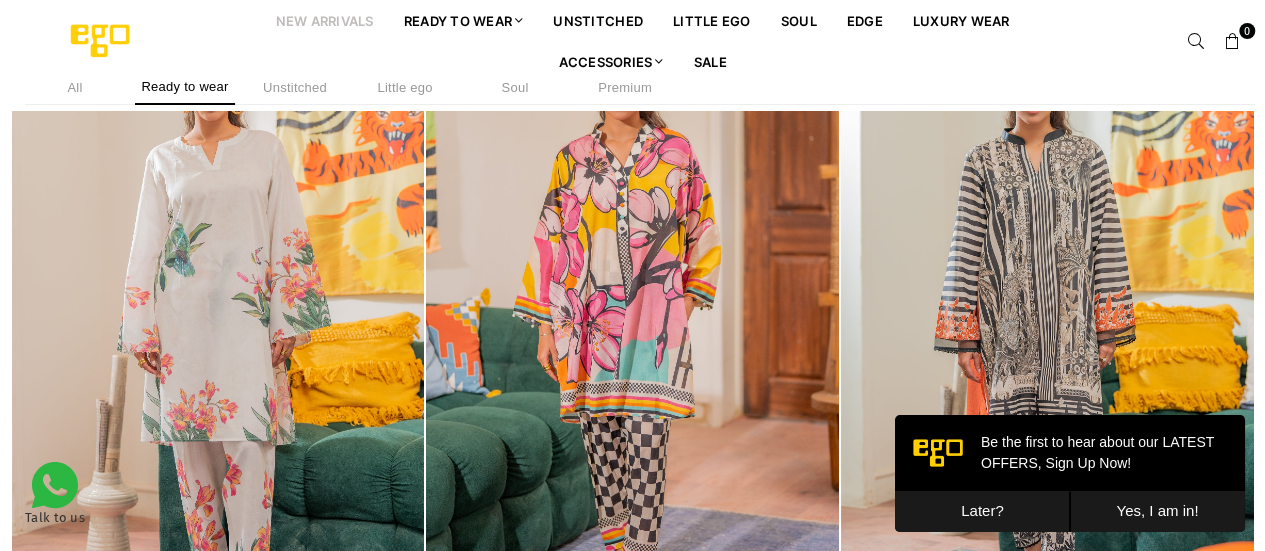 scroll, scrollTop: 493, scrollLeft: 0, axis: vertical 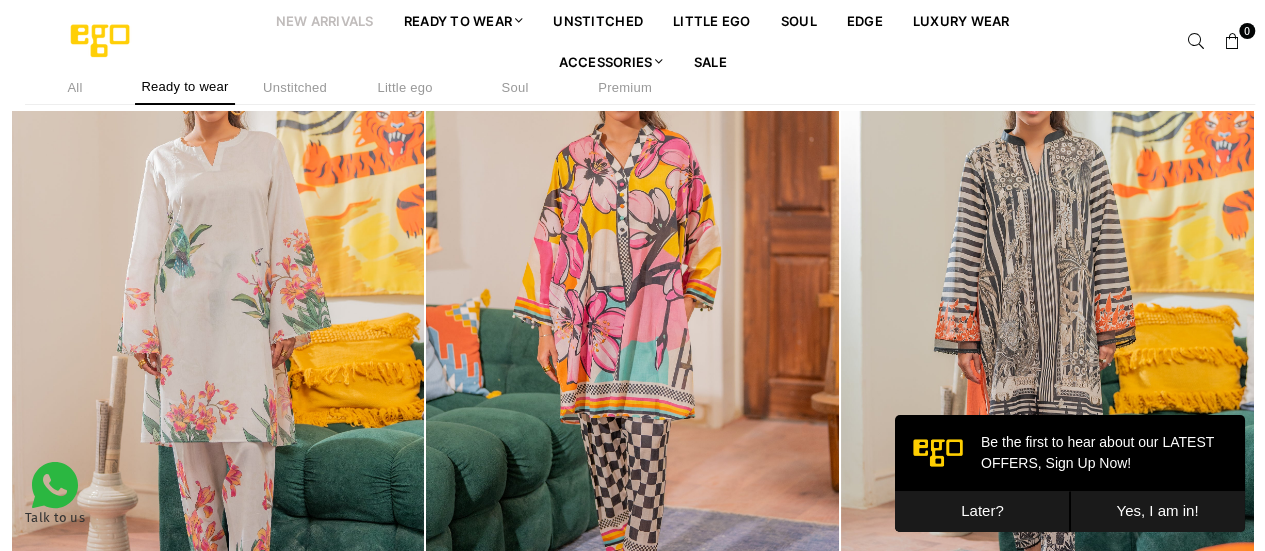 click on "Later?" at bounding box center [982, 511] 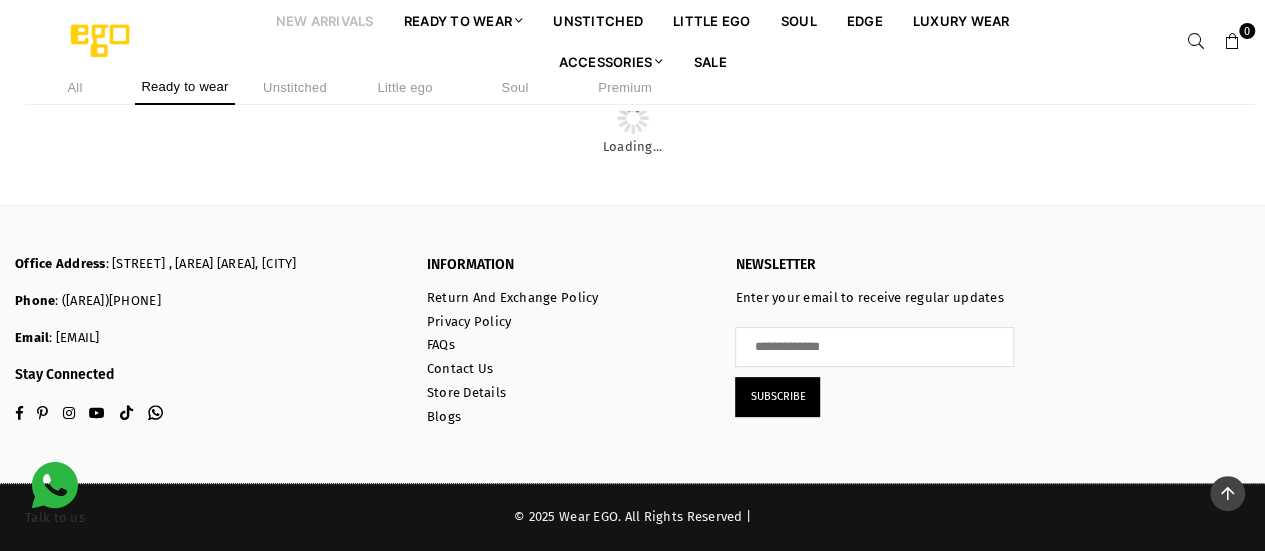 scroll, scrollTop: 9364, scrollLeft: 0, axis: vertical 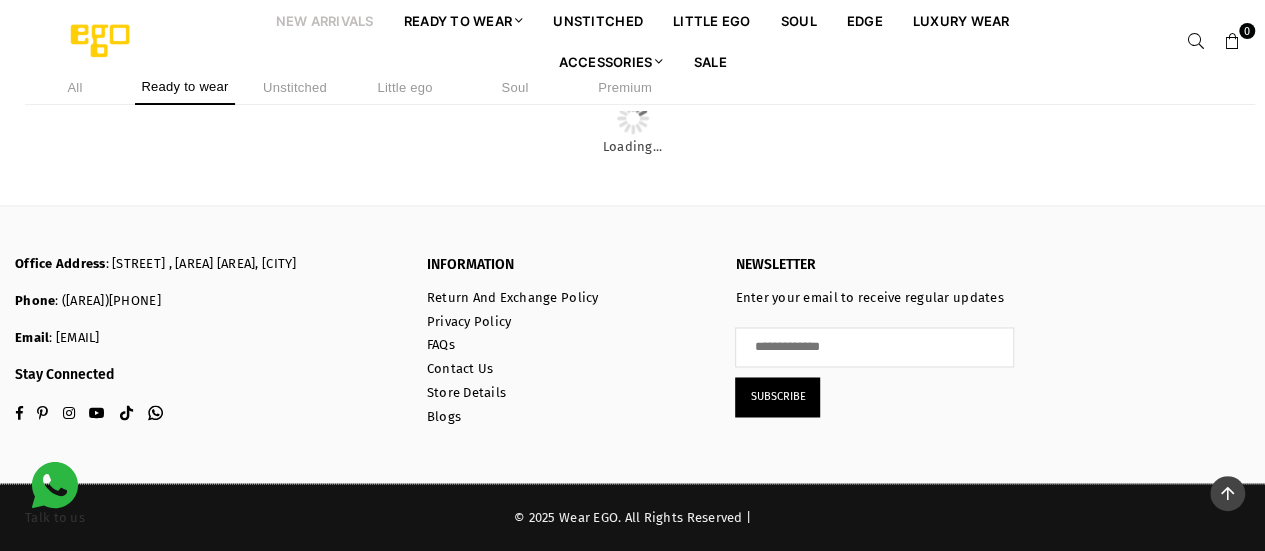 click on "0" at bounding box center (1165, 41) 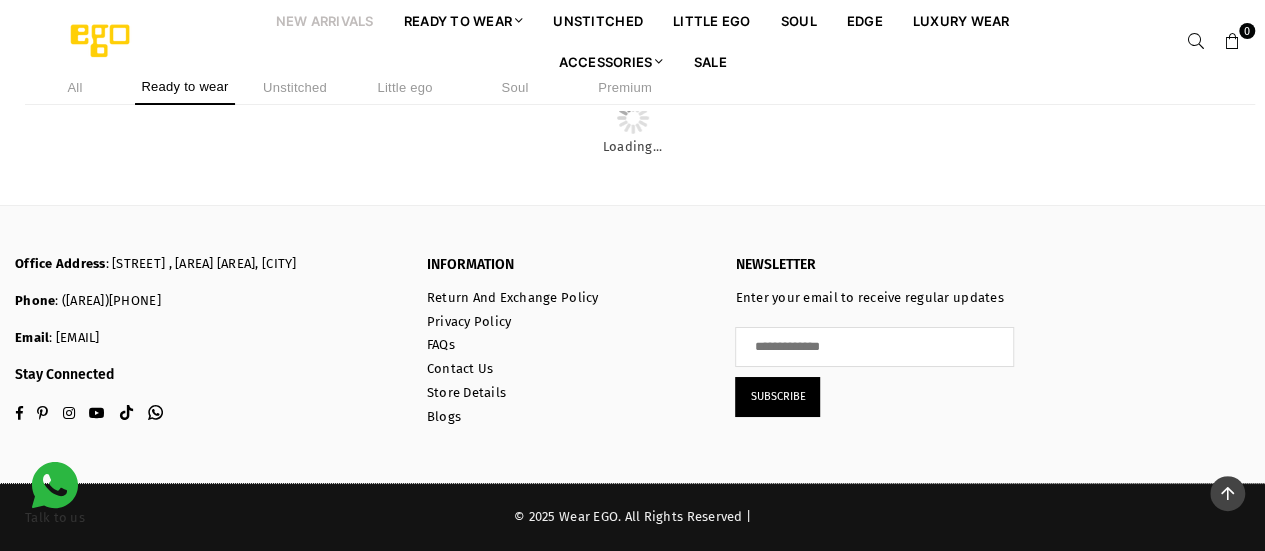 scroll, scrollTop: 45604, scrollLeft: 0, axis: vertical 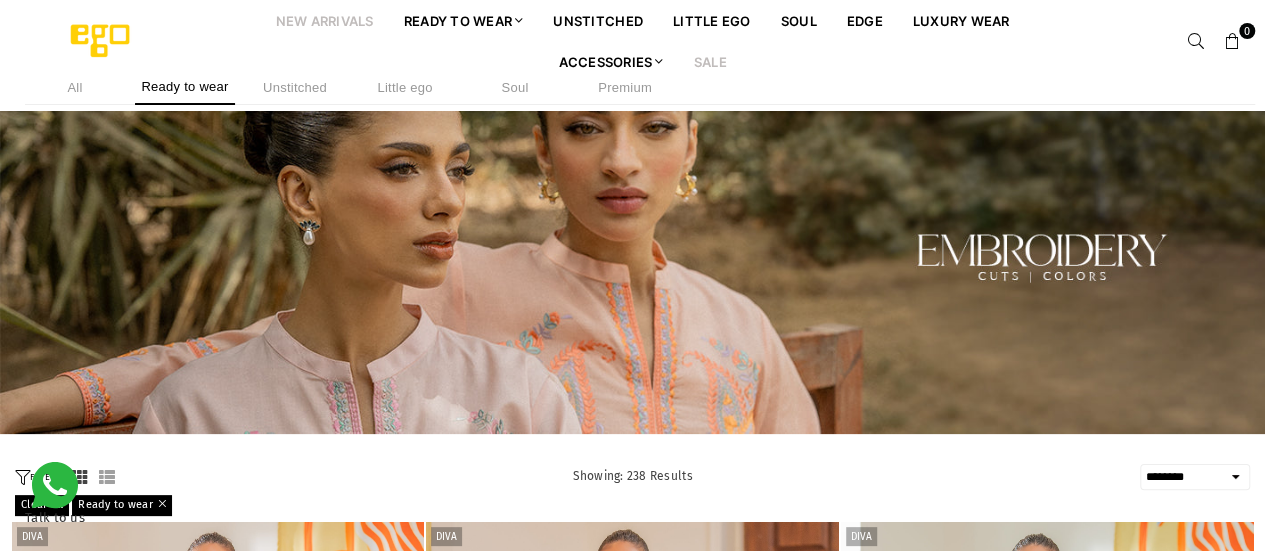 click on "Sale" at bounding box center (710, 61) 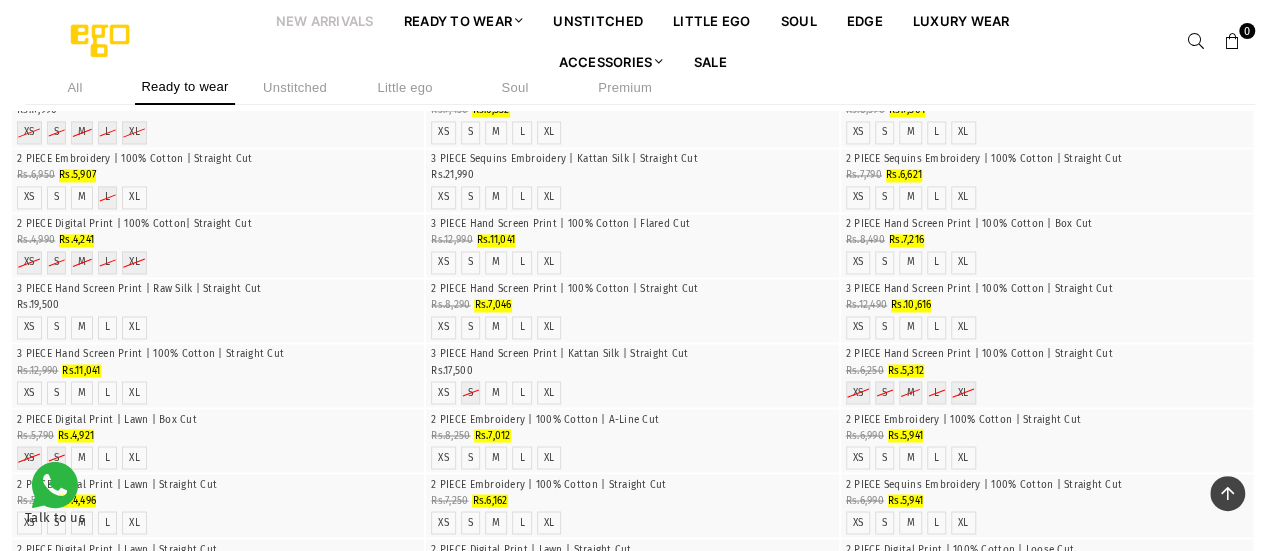 scroll, scrollTop: 5308, scrollLeft: 0, axis: vertical 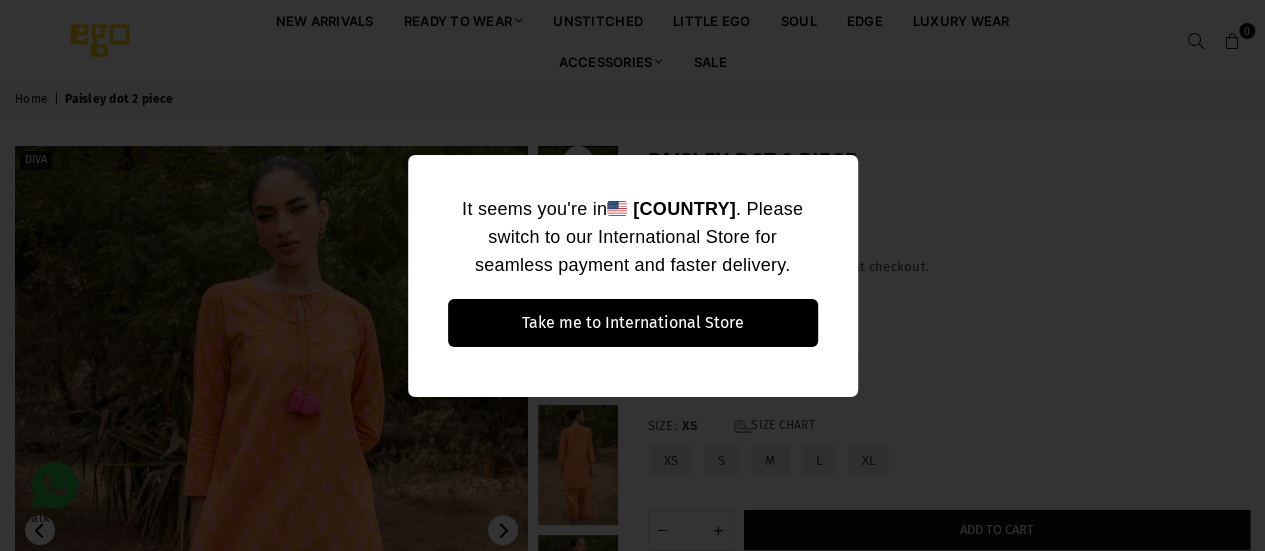 click on "It seems you're in  the [COUNTRY] . Please switch to our International Store for seamless payment and faster delivery. Take me to International Store No, thanks ×" at bounding box center (632, 275) 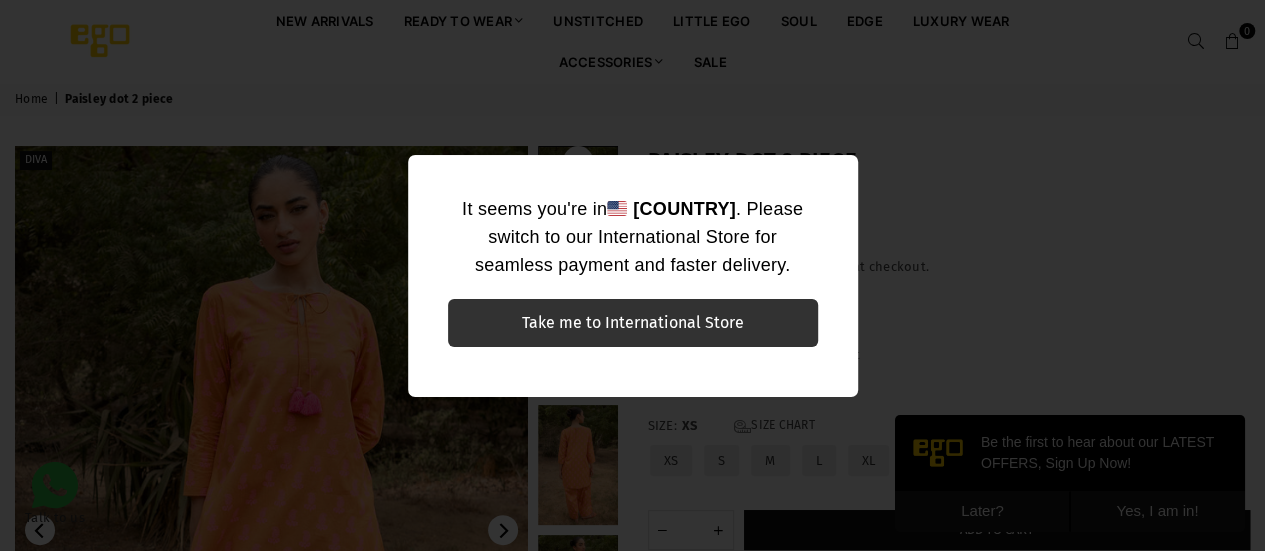 scroll, scrollTop: 0, scrollLeft: 0, axis: both 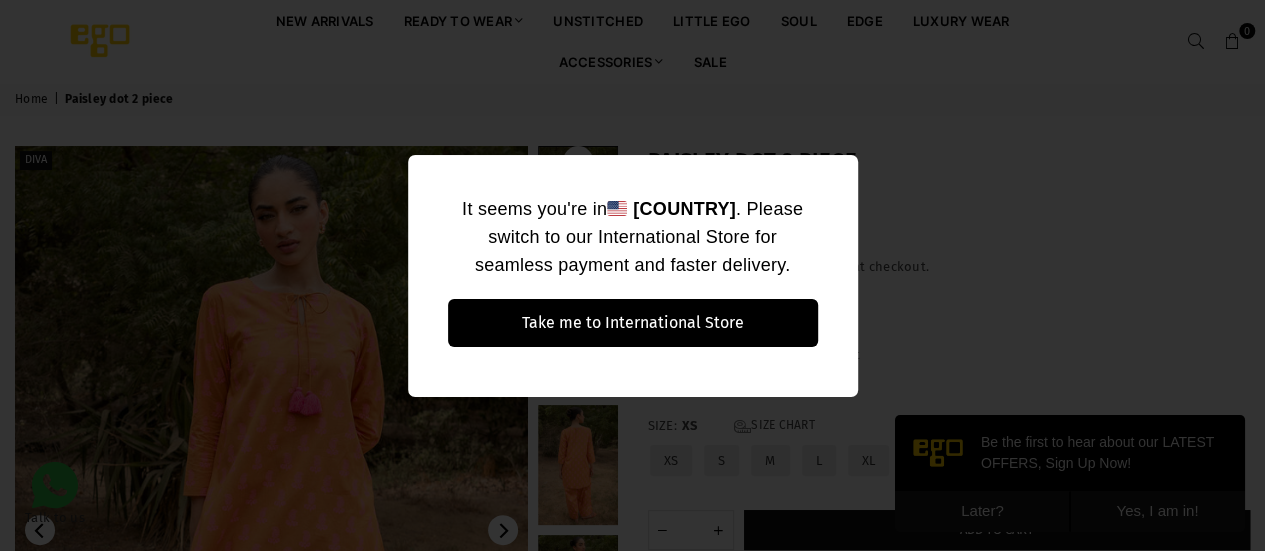 click on "It seems you're in  the United States . Please switch to our International Store for seamless payment and faster delivery. Take me to International Store No, thanks ×" at bounding box center (632, 275) 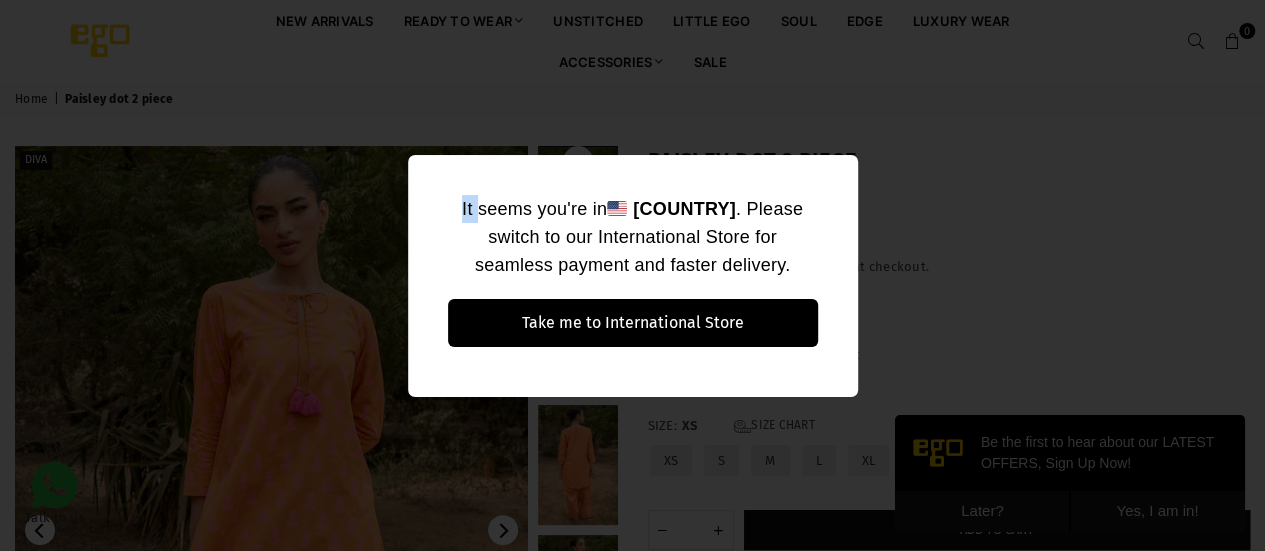 click on "It seems you're in  the United States . Please switch to our International Store for seamless payment and faster delivery. Take me to International Store No, thanks ×" at bounding box center [632, 275] 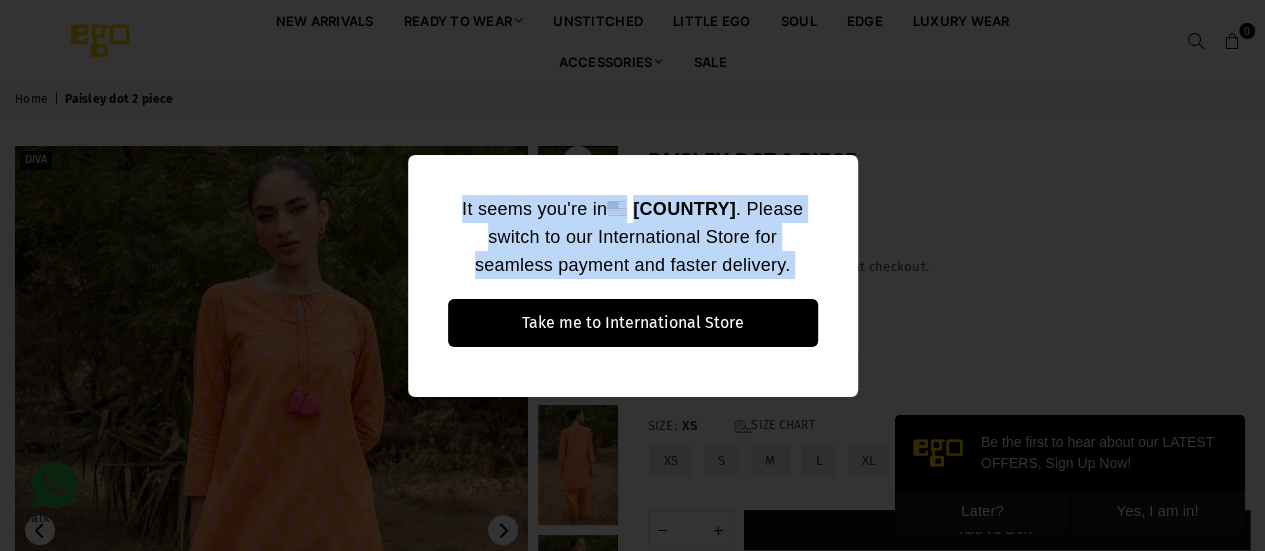 click on "It seems you're in  the United States . Please switch to our International Store for seamless payment and faster delivery. Take me to International Store No, thanks ×" at bounding box center (632, 275) 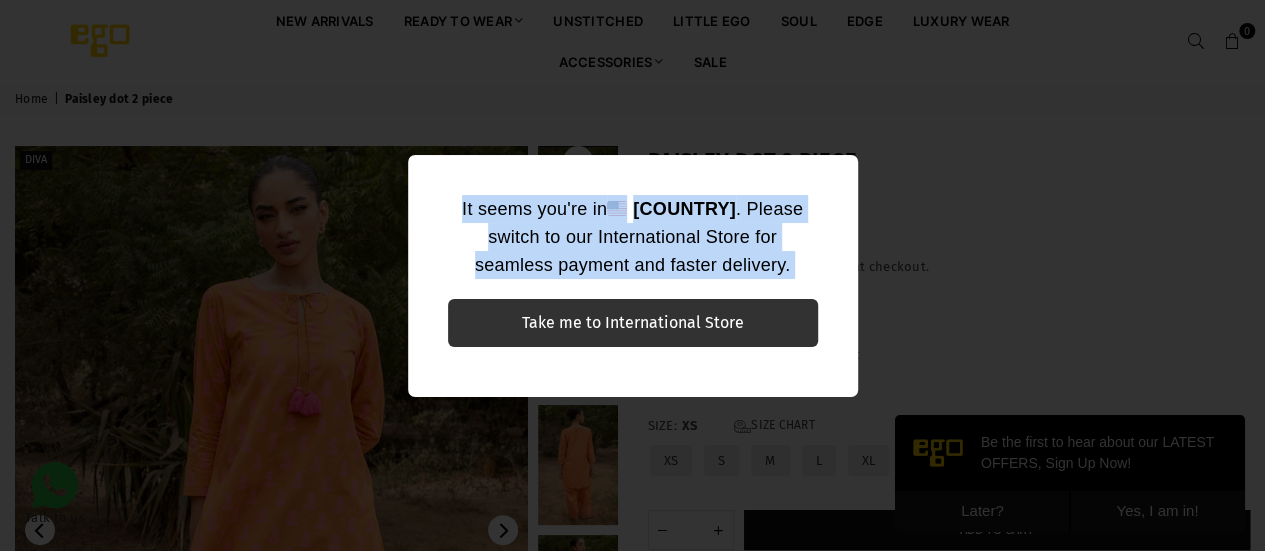 click on "Take me to International Store" at bounding box center [633, 323] 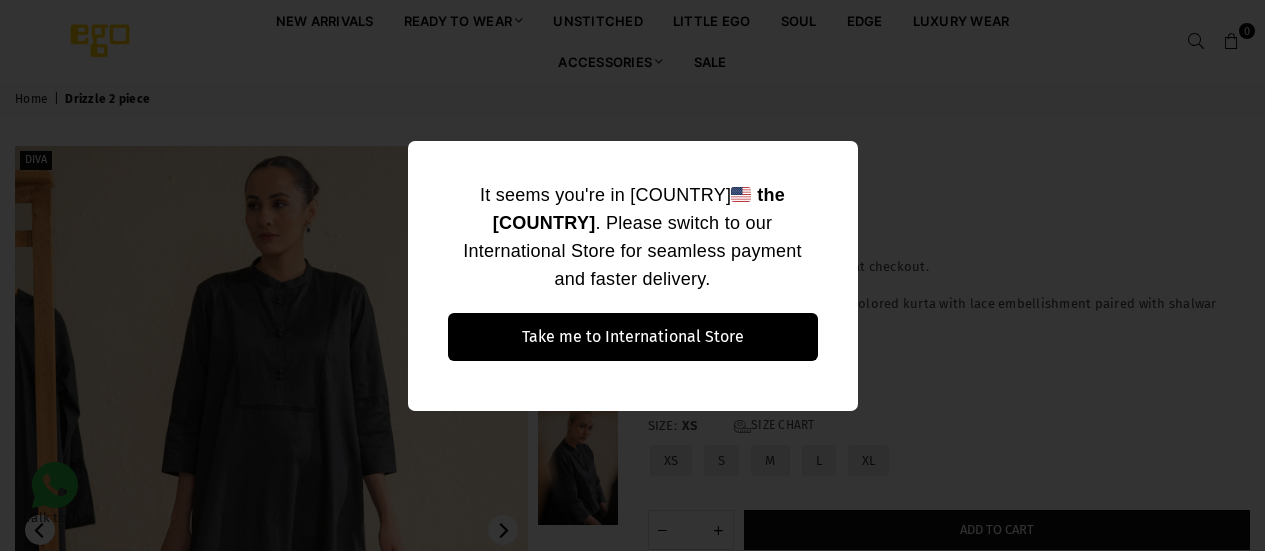 scroll, scrollTop: 0, scrollLeft: 0, axis: both 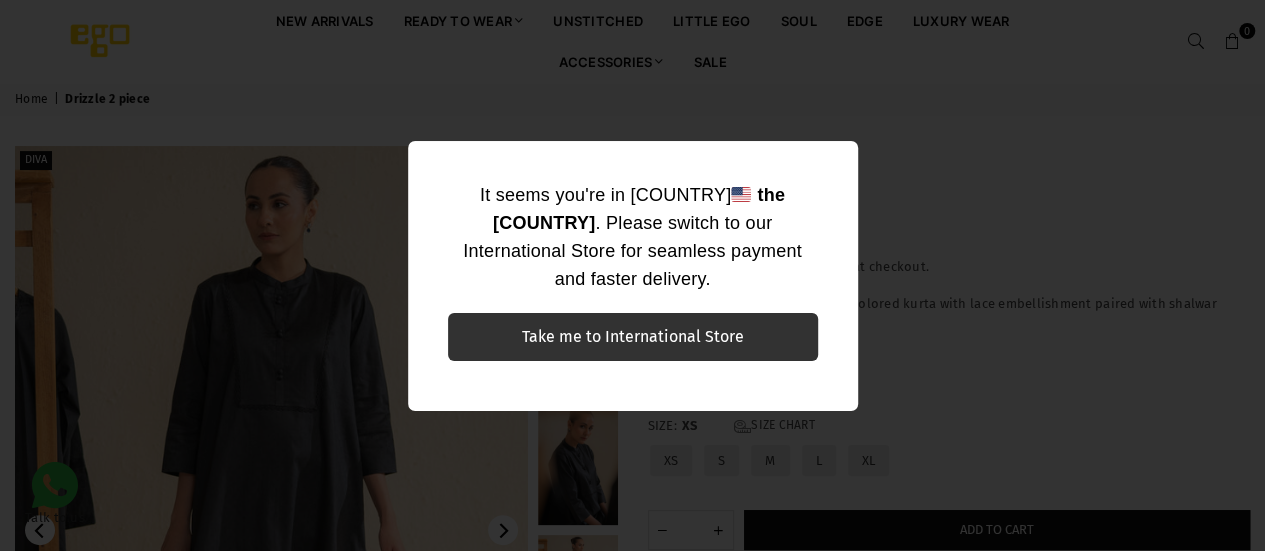 click on "Take me to International Store" at bounding box center (633, 337) 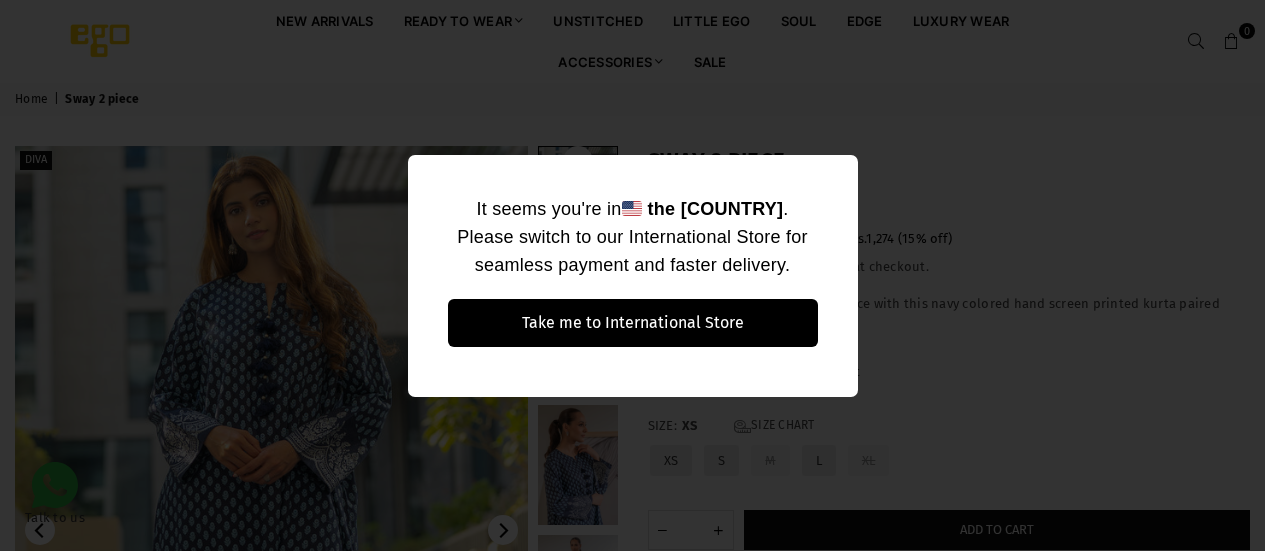 scroll, scrollTop: 0, scrollLeft: 0, axis: both 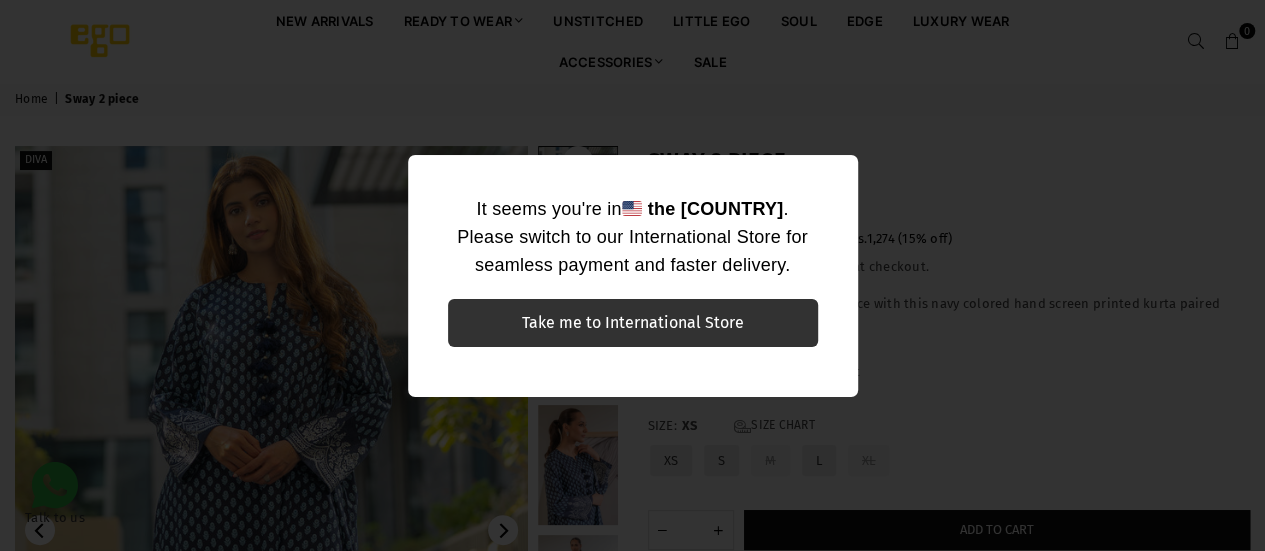 click on "Take me to International Store" at bounding box center [633, 323] 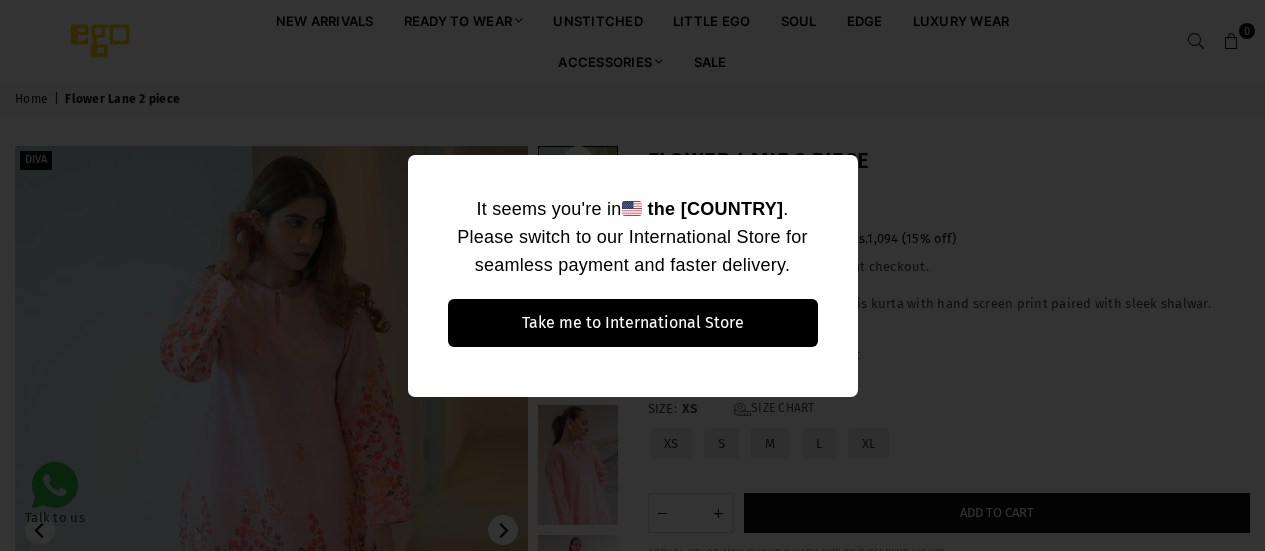 click on "Take me to International Store" at bounding box center (633, 323) 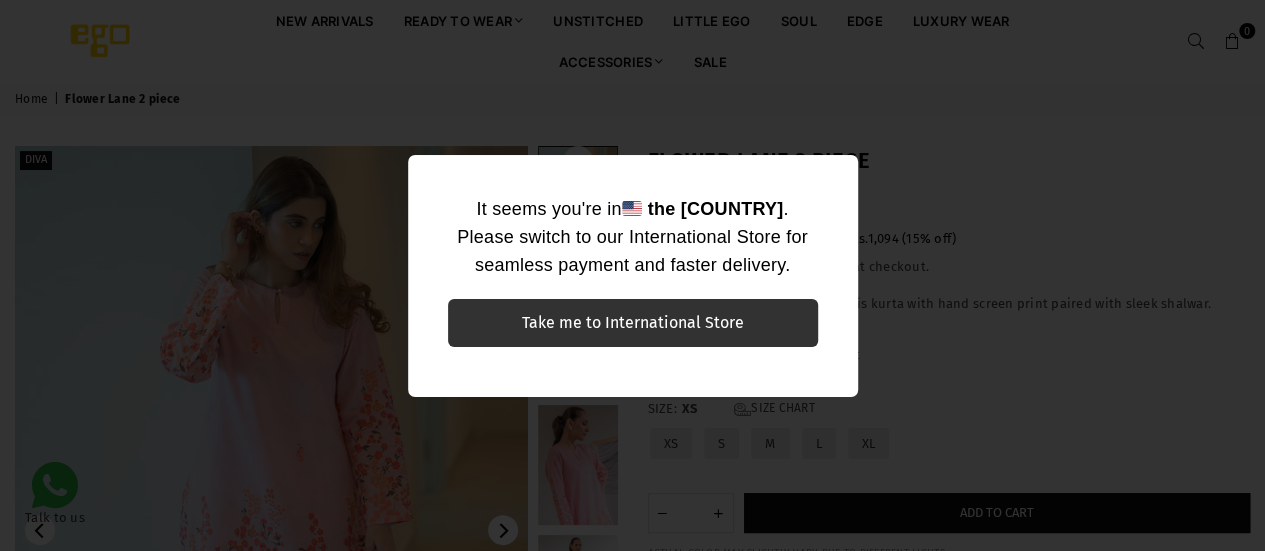 scroll, scrollTop: 0, scrollLeft: 0, axis: both 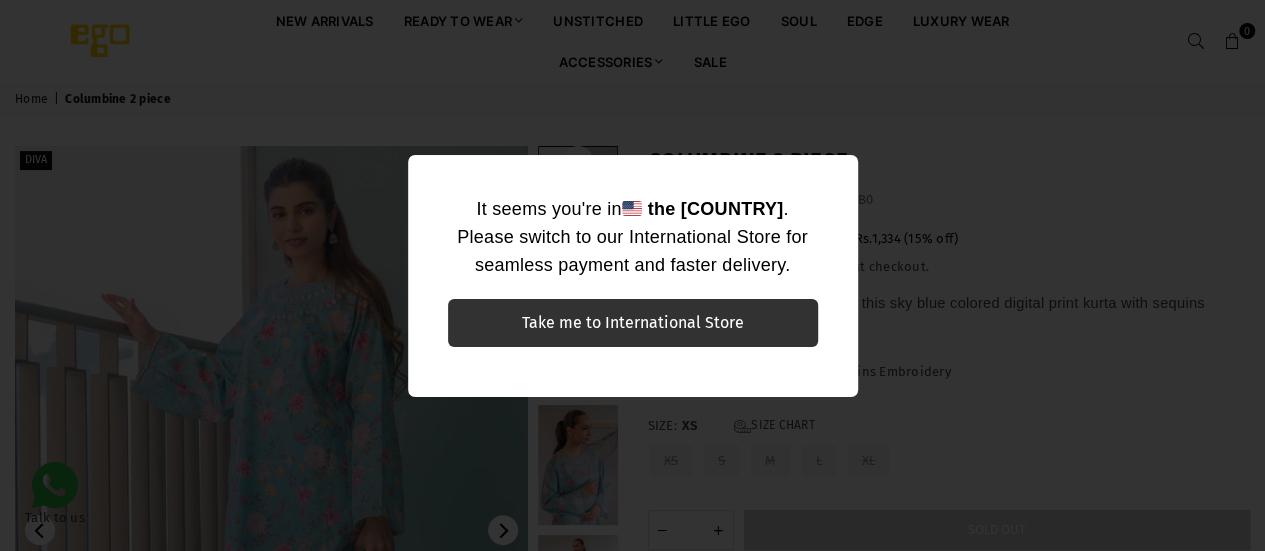 click on "Take me to International Store" at bounding box center [633, 323] 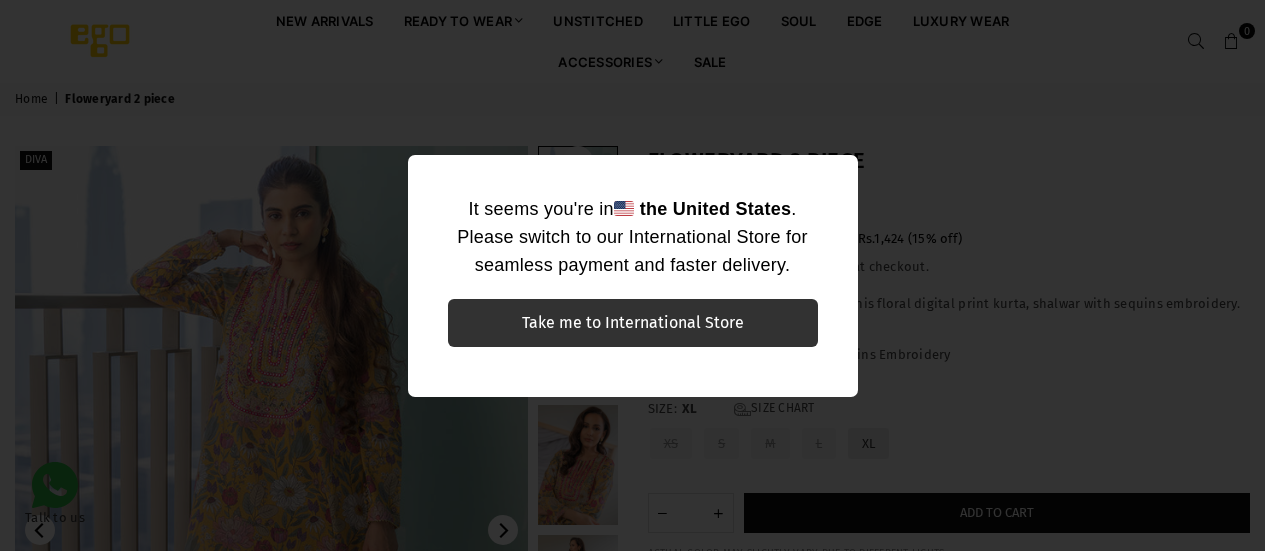 scroll, scrollTop: 0, scrollLeft: 0, axis: both 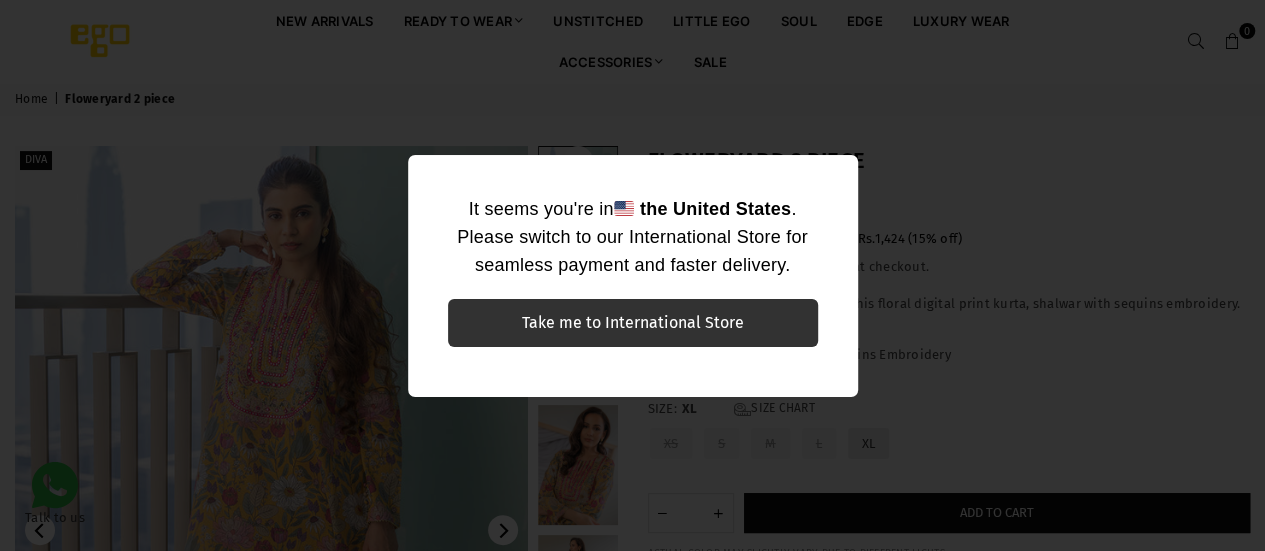 click on "Take me to International Store" at bounding box center (633, 323) 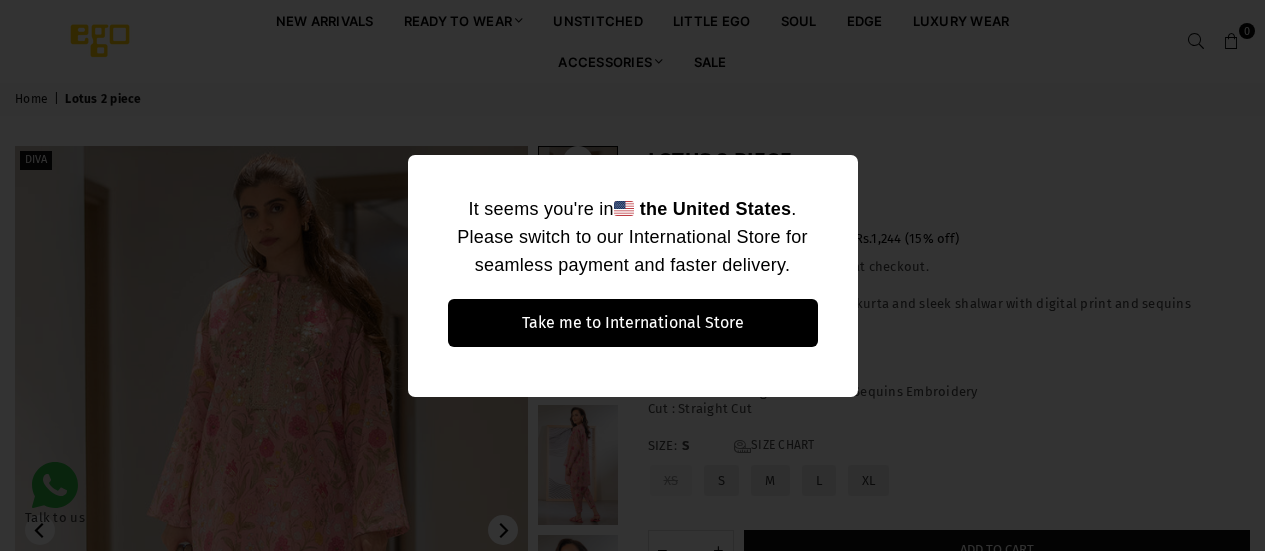 scroll, scrollTop: 0, scrollLeft: 0, axis: both 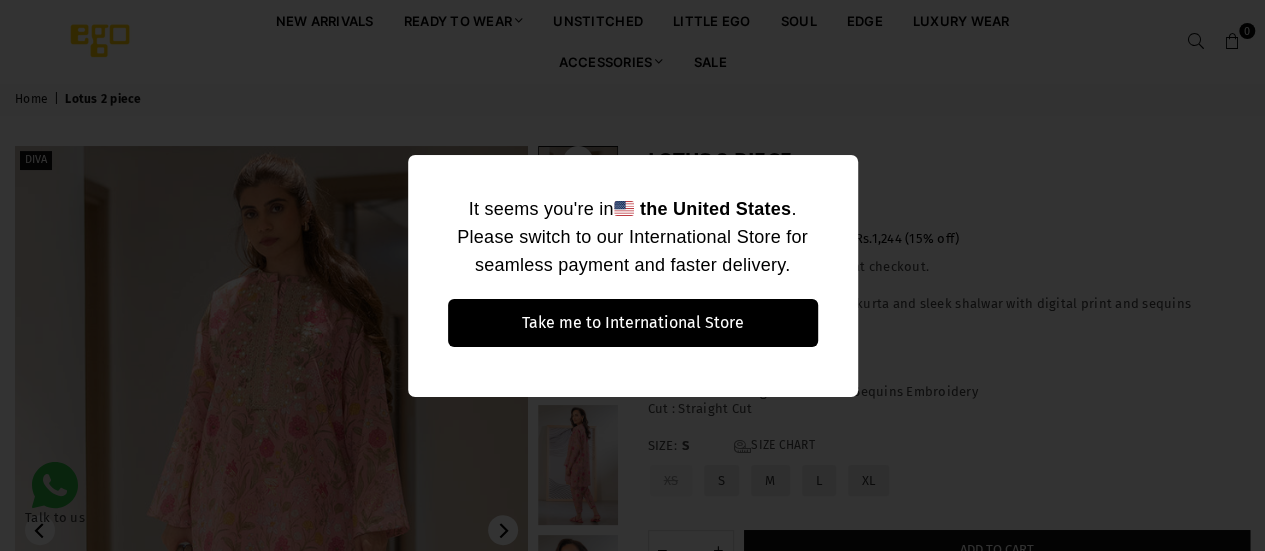 click on "Take me to International Store" at bounding box center [633, 323] 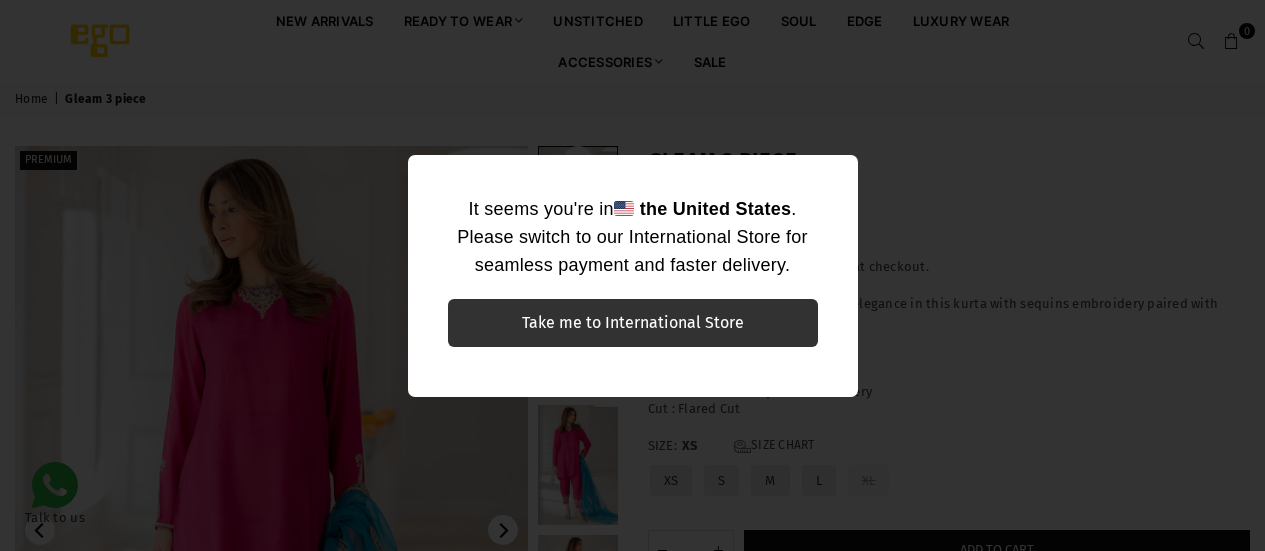 scroll, scrollTop: 0, scrollLeft: 0, axis: both 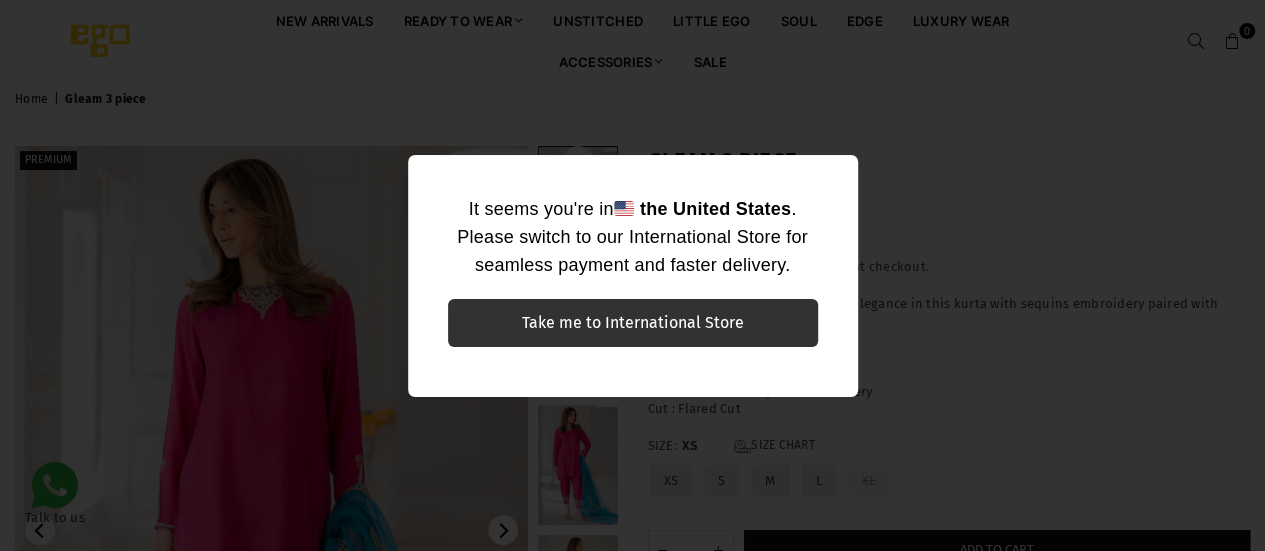click on "Take me to International Store" at bounding box center [633, 323] 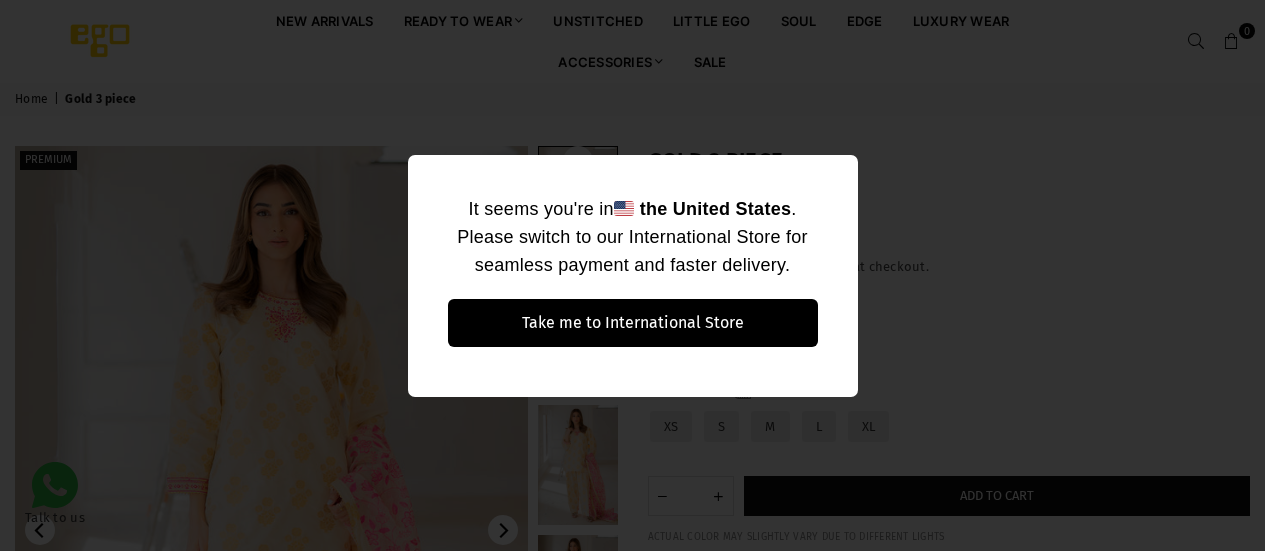 scroll, scrollTop: 0, scrollLeft: 0, axis: both 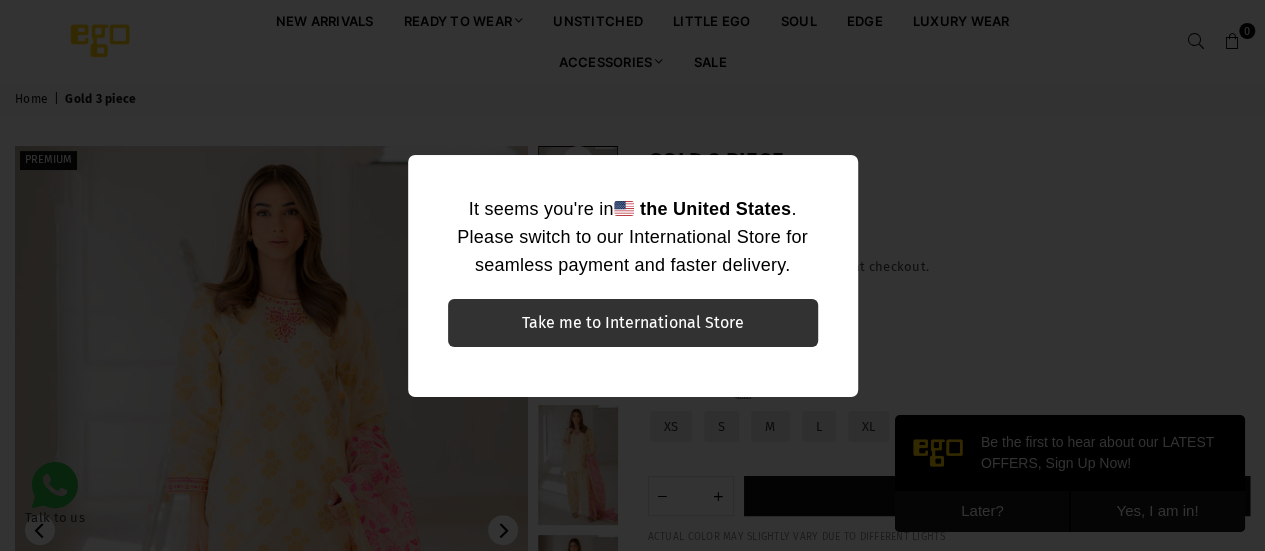 click on "Take me to International Store" at bounding box center (633, 323) 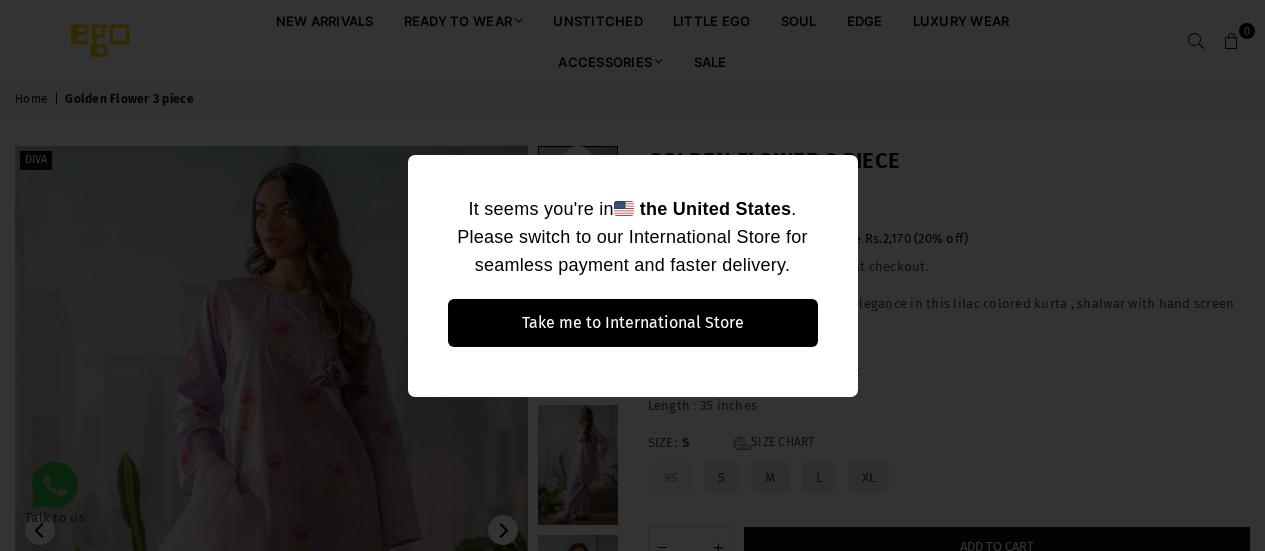 scroll, scrollTop: 0, scrollLeft: 0, axis: both 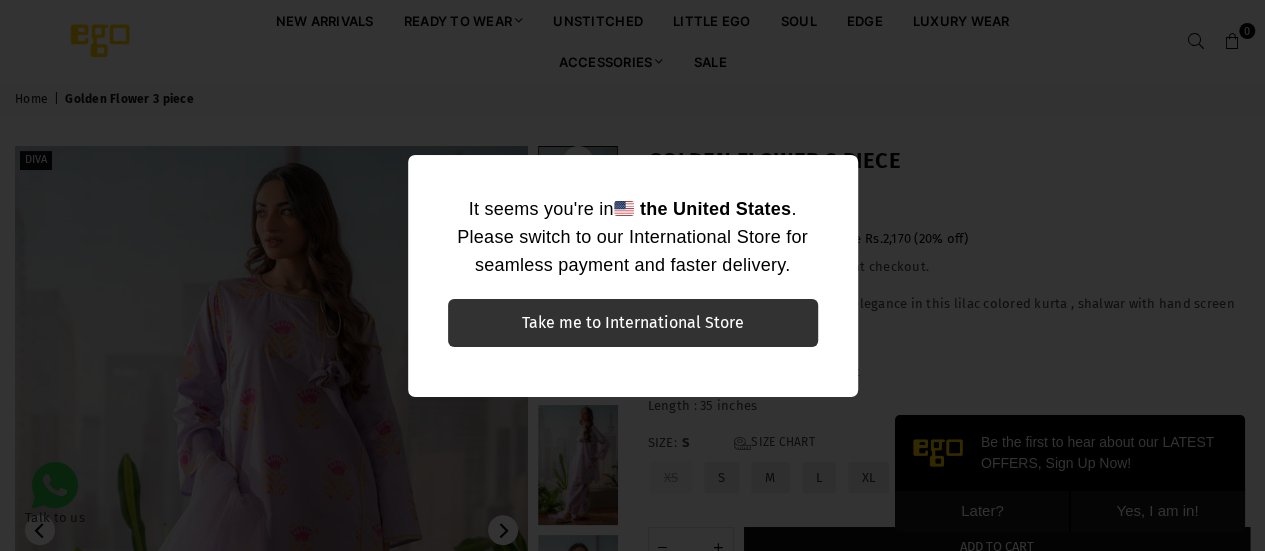 click on "Take me to International Store" at bounding box center (633, 323) 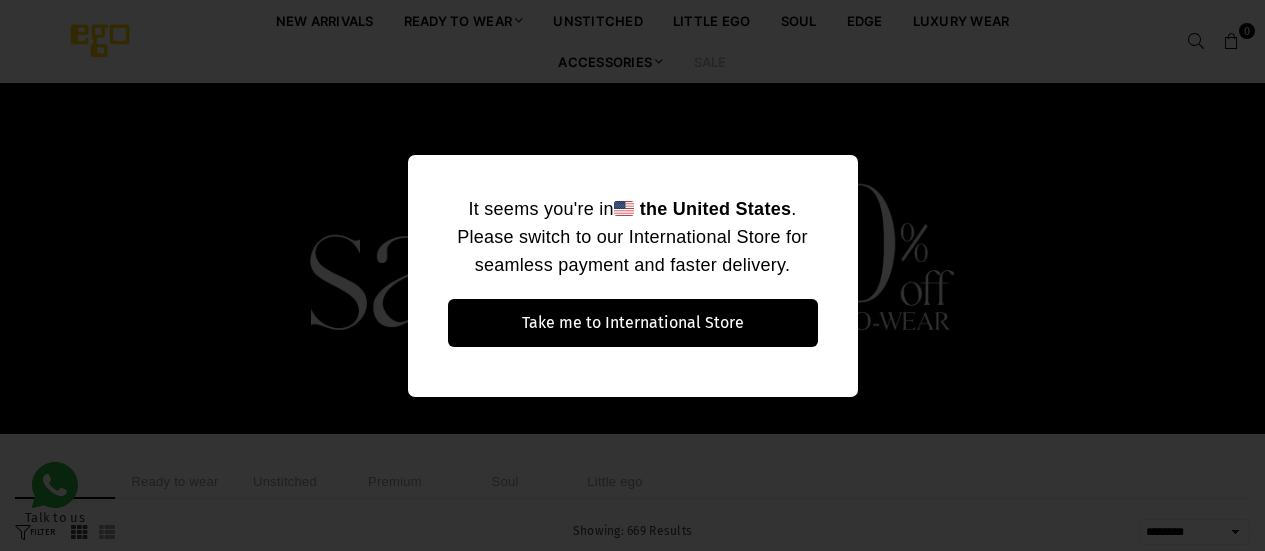 select on "******" 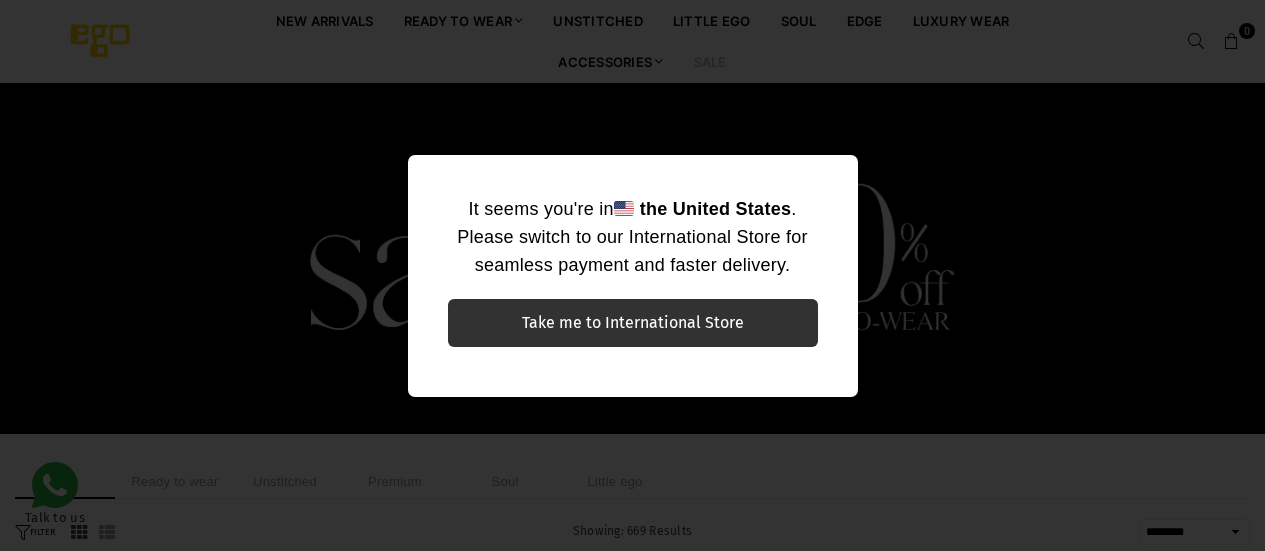 scroll, scrollTop: 0, scrollLeft: 0, axis: both 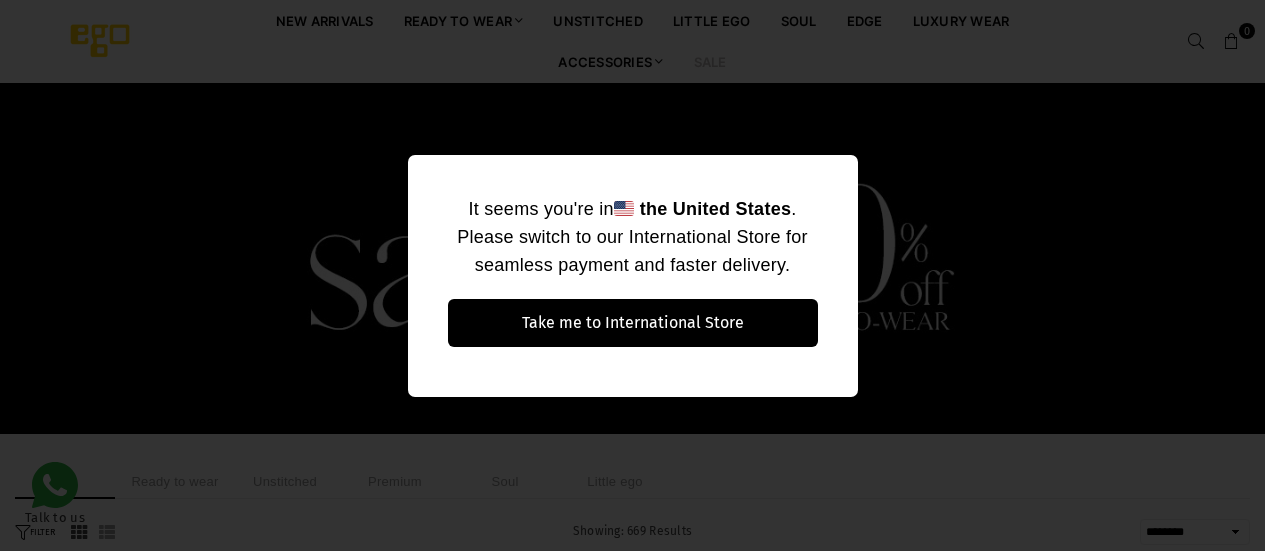 select on "******" 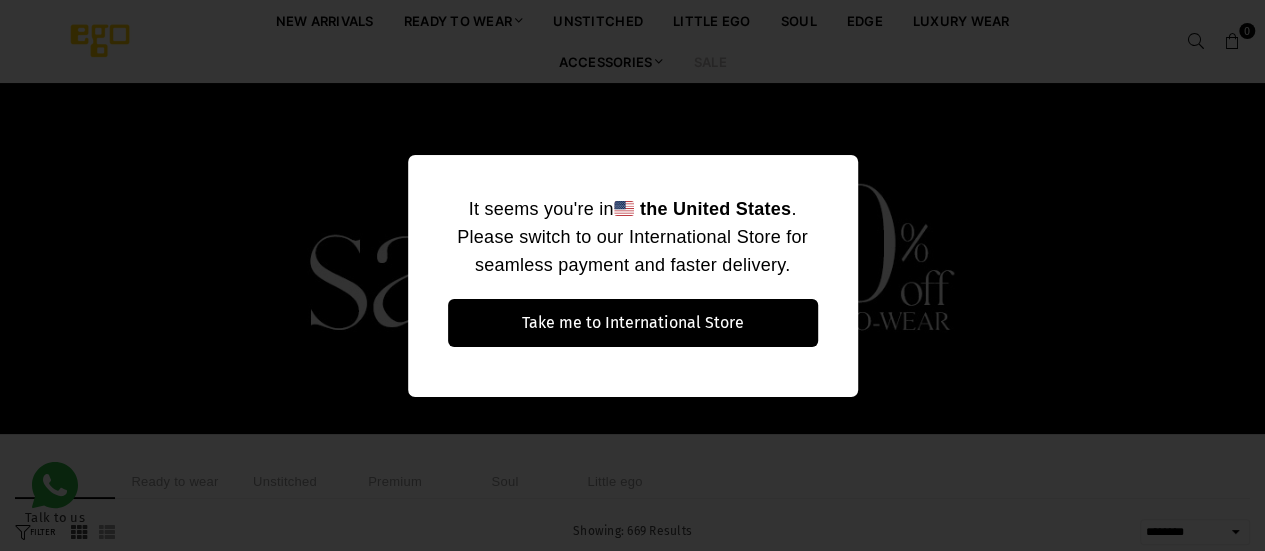 scroll, scrollTop: 0, scrollLeft: 0, axis: both 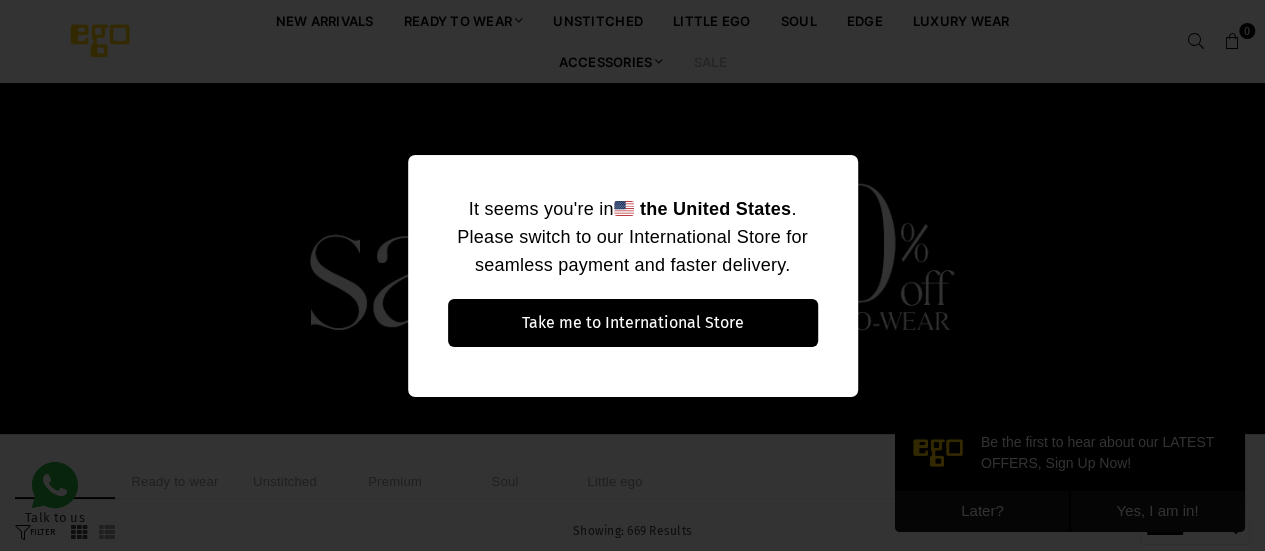 click on "It seems you're in the [COUNTRY] . Please switch to our International Store for seamless payment and faster delivery. Take me to International Store No, thanks ×" at bounding box center (632, 275) 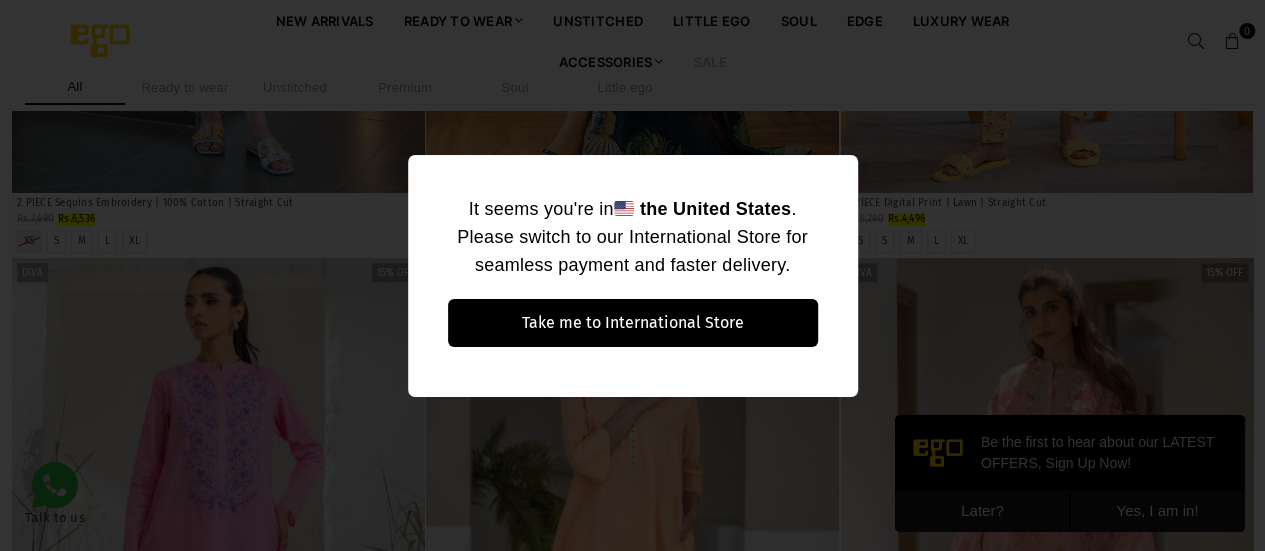 scroll, scrollTop: 928, scrollLeft: 0, axis: vertical 